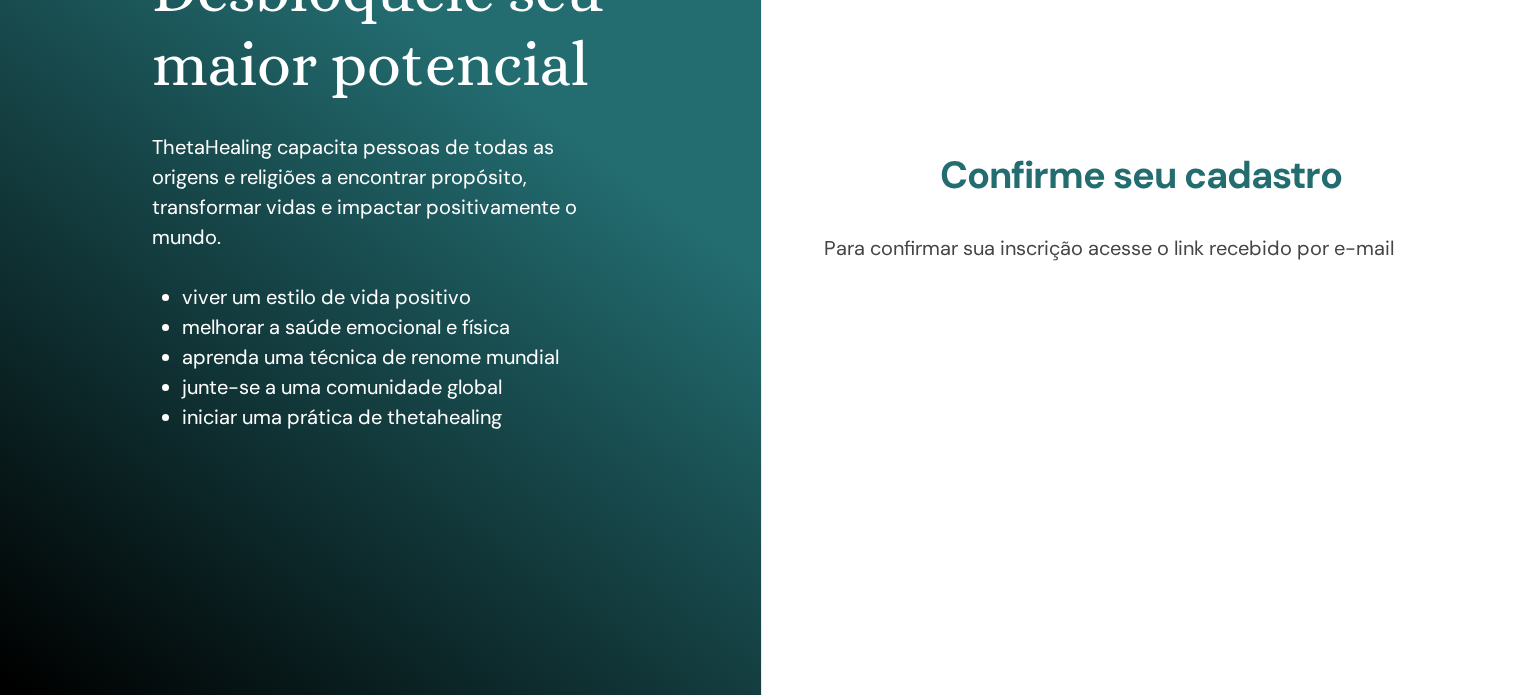 scroll, scrollTop: 0, scrollLeft: 0, axis: both 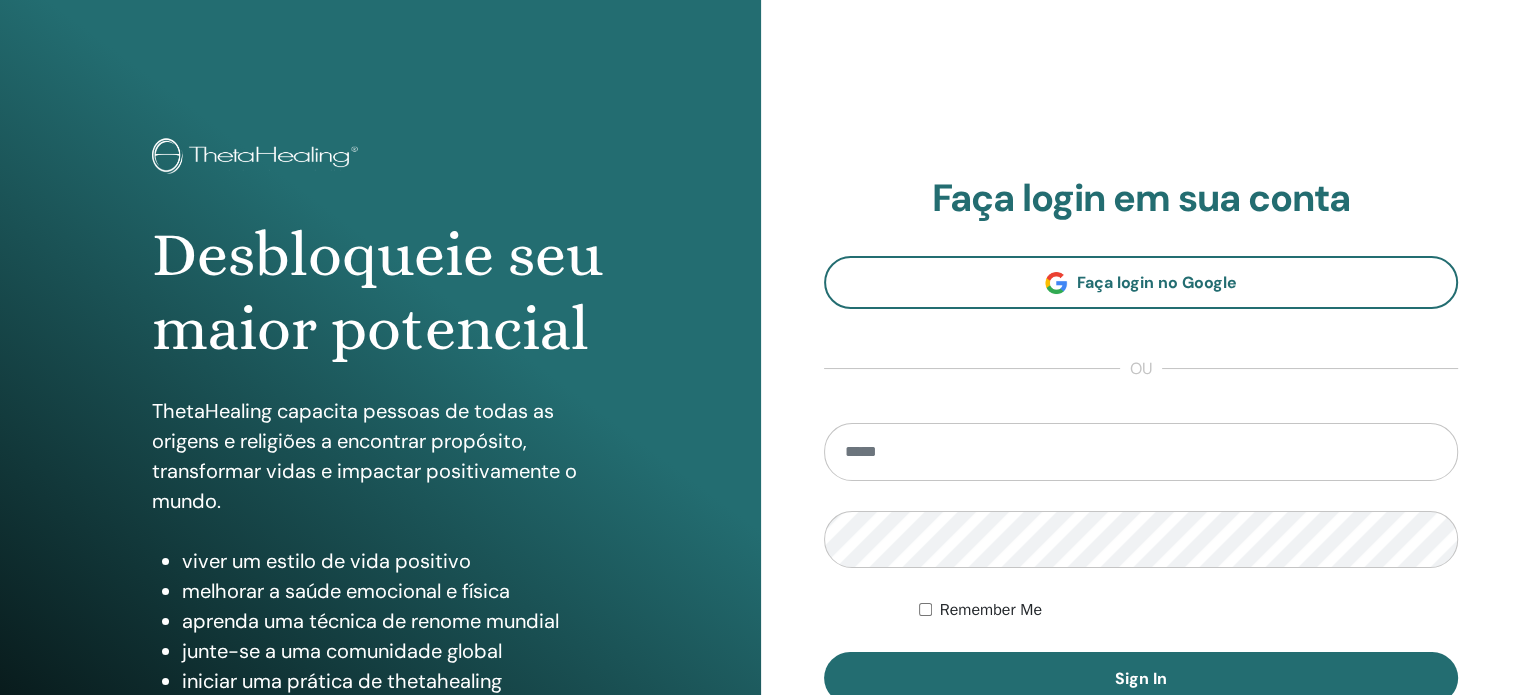 click at bounding box center (1141, 452) 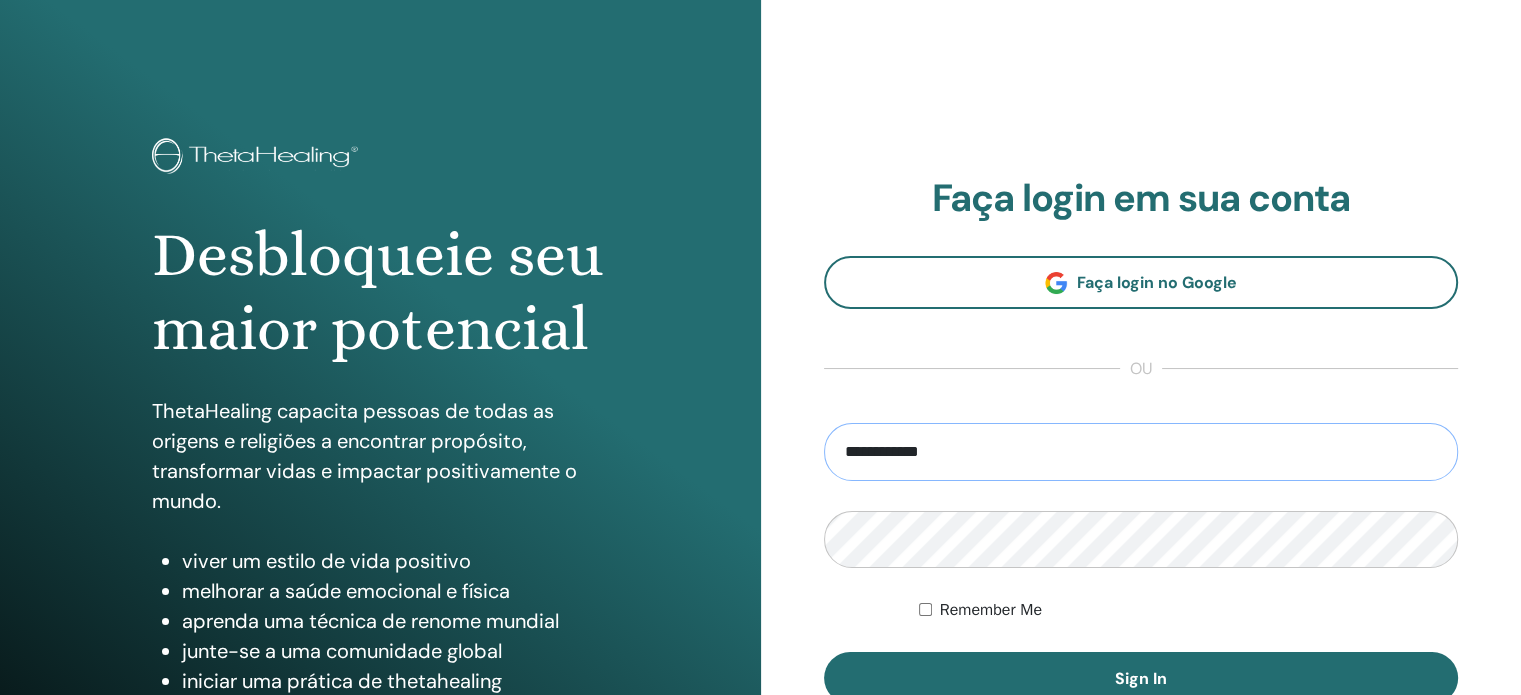 click on "**********" at bounding box center (1141, 452) 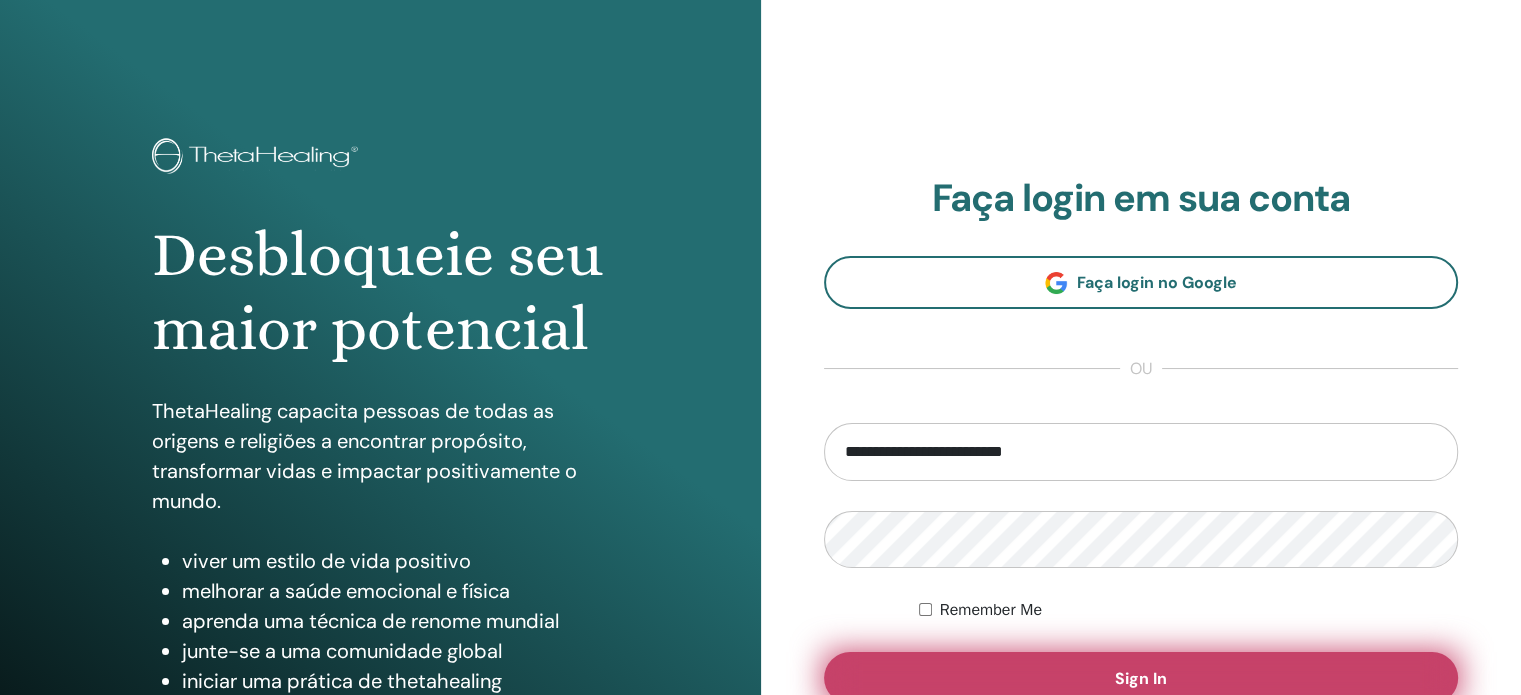 click on "Sign In" at bounding box center (1141, 678) 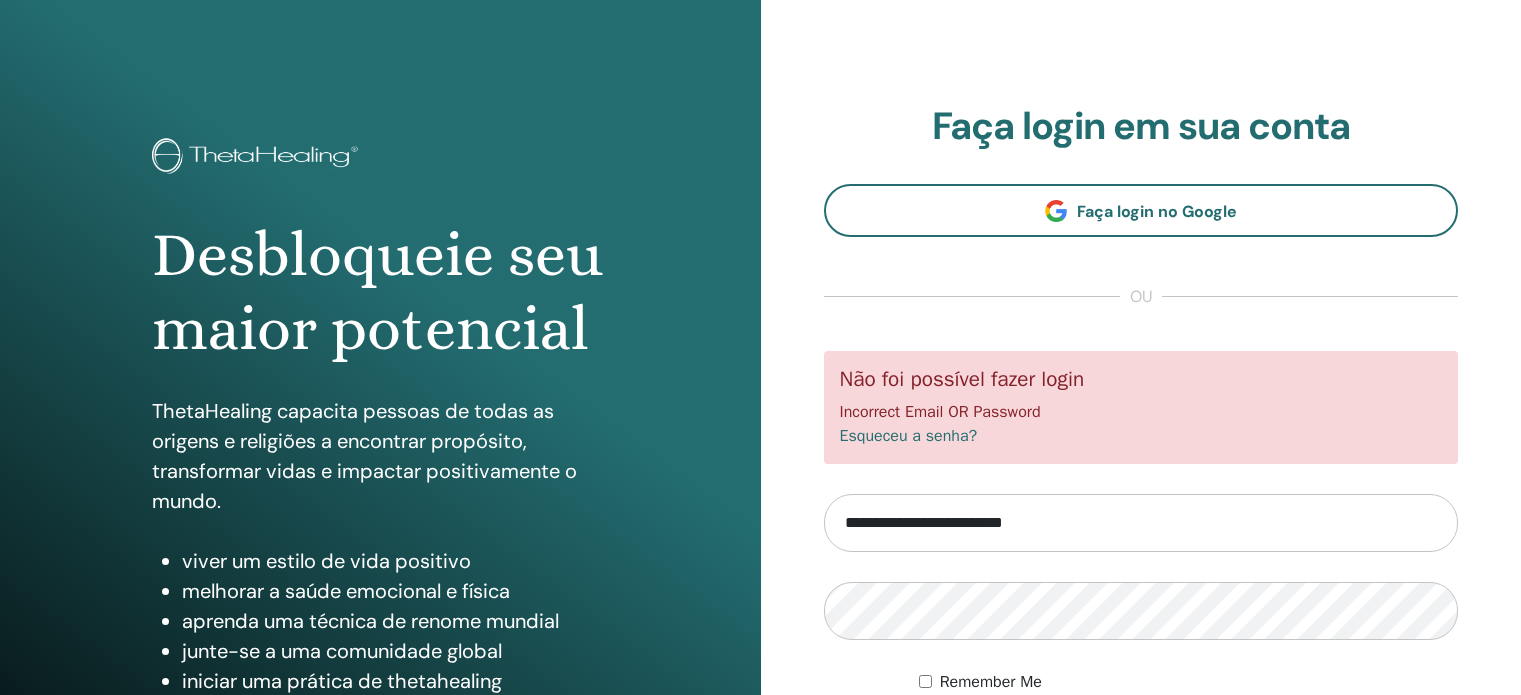 scroll, scrollTop: 0, scrollLeft: 0, axis: both 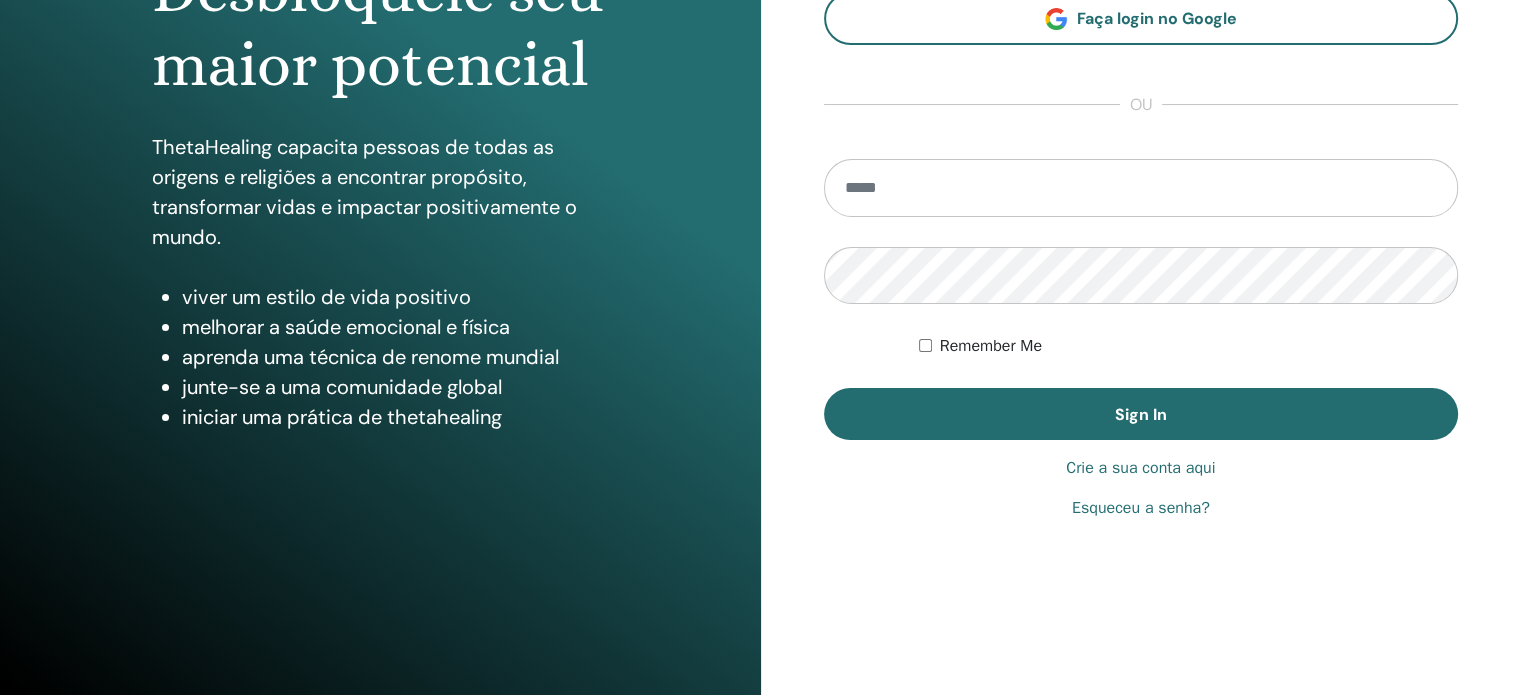 click on "Crie a sua conta aqui" at bounding box center (1140, 468) 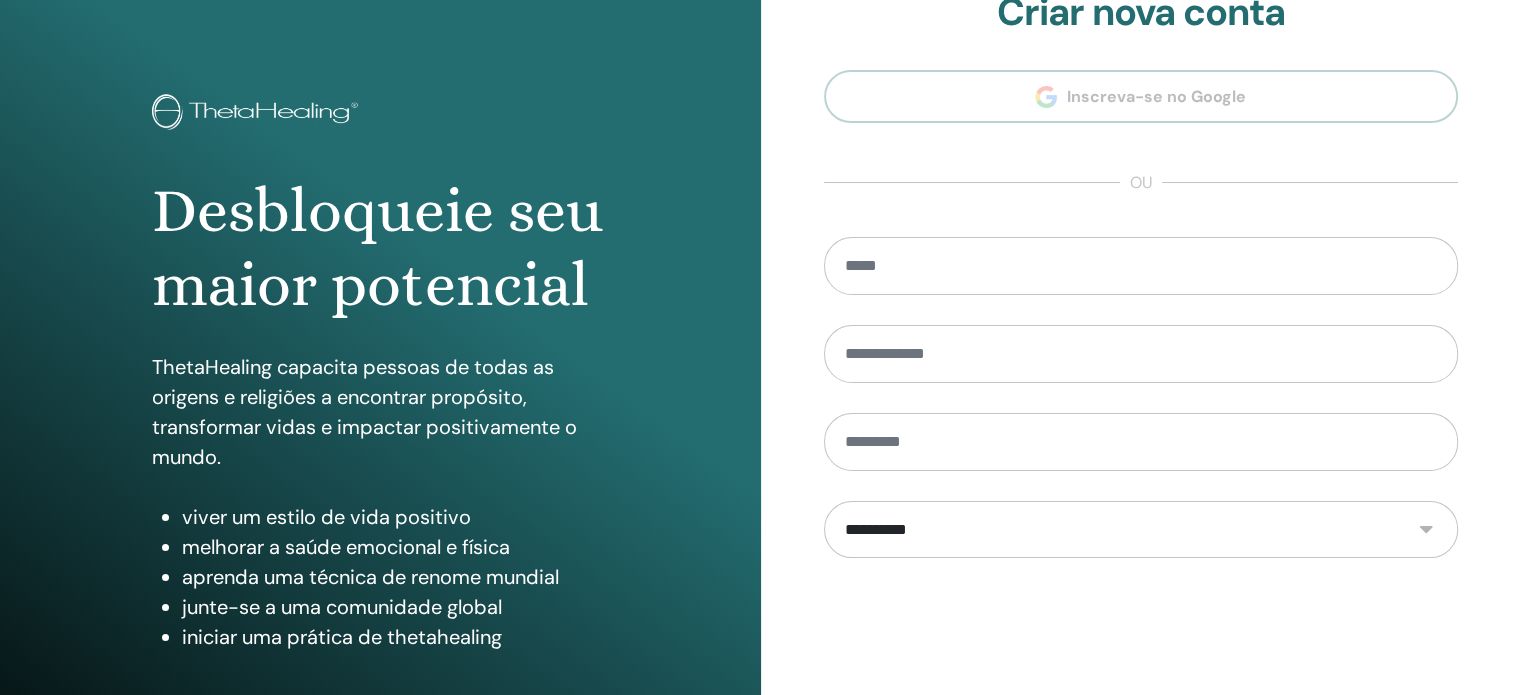 scroll, scrollTop: 0, scrollLeft: 0, axis: both 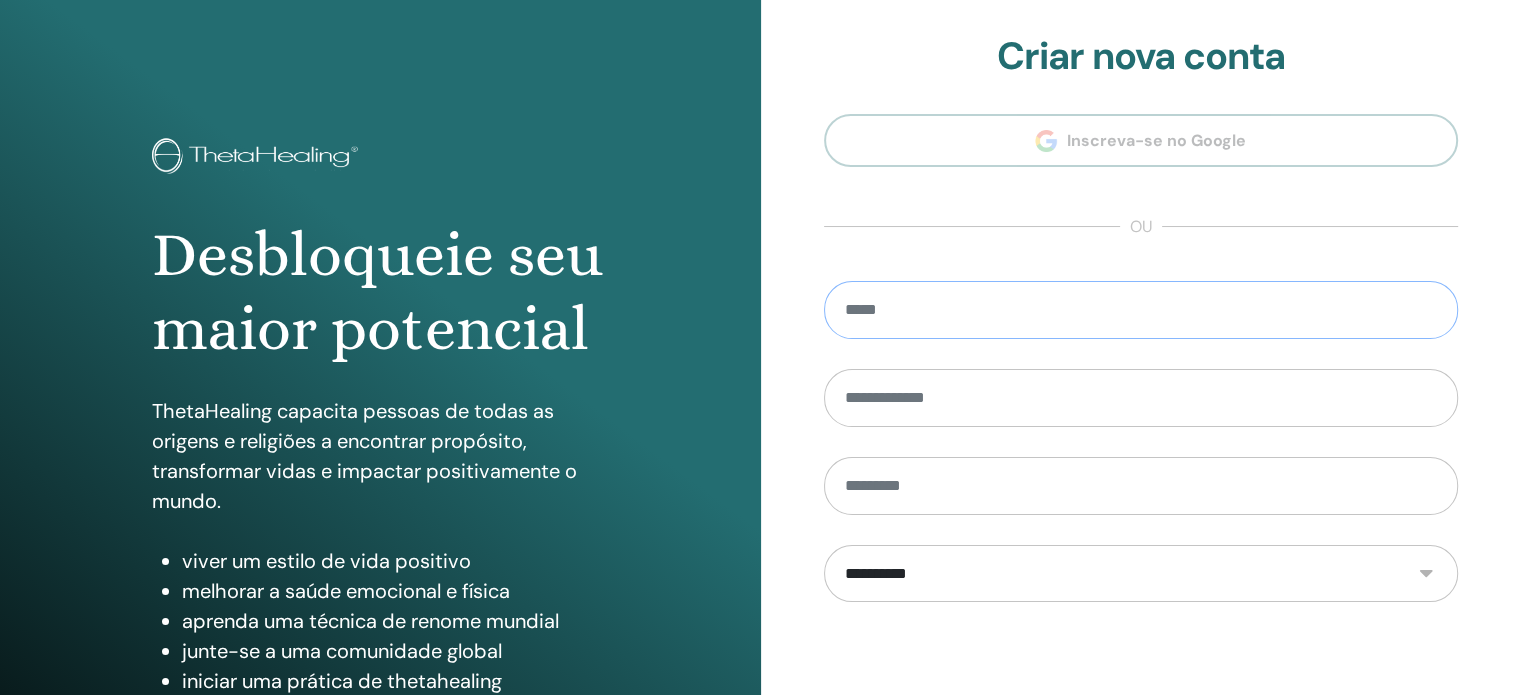 click at bounding box center (1141, 310) 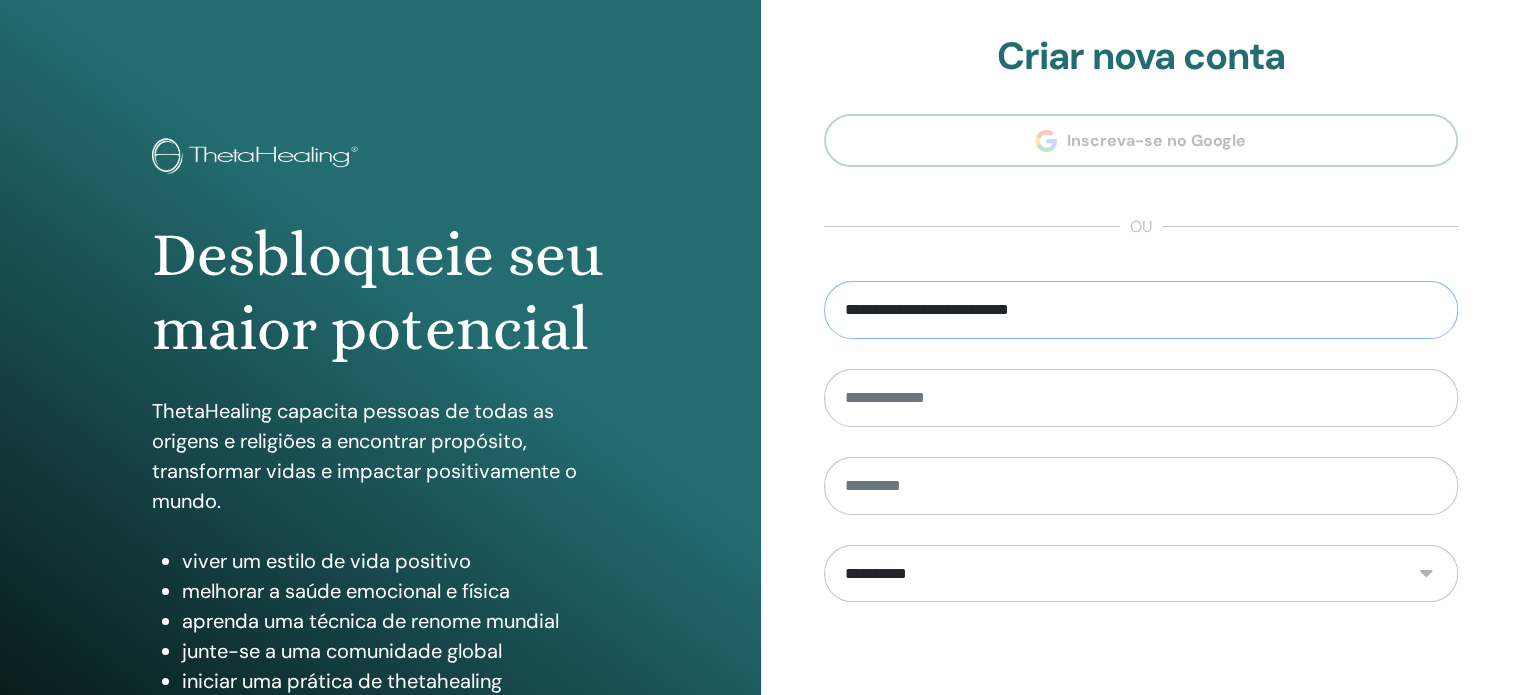 type on "**********" 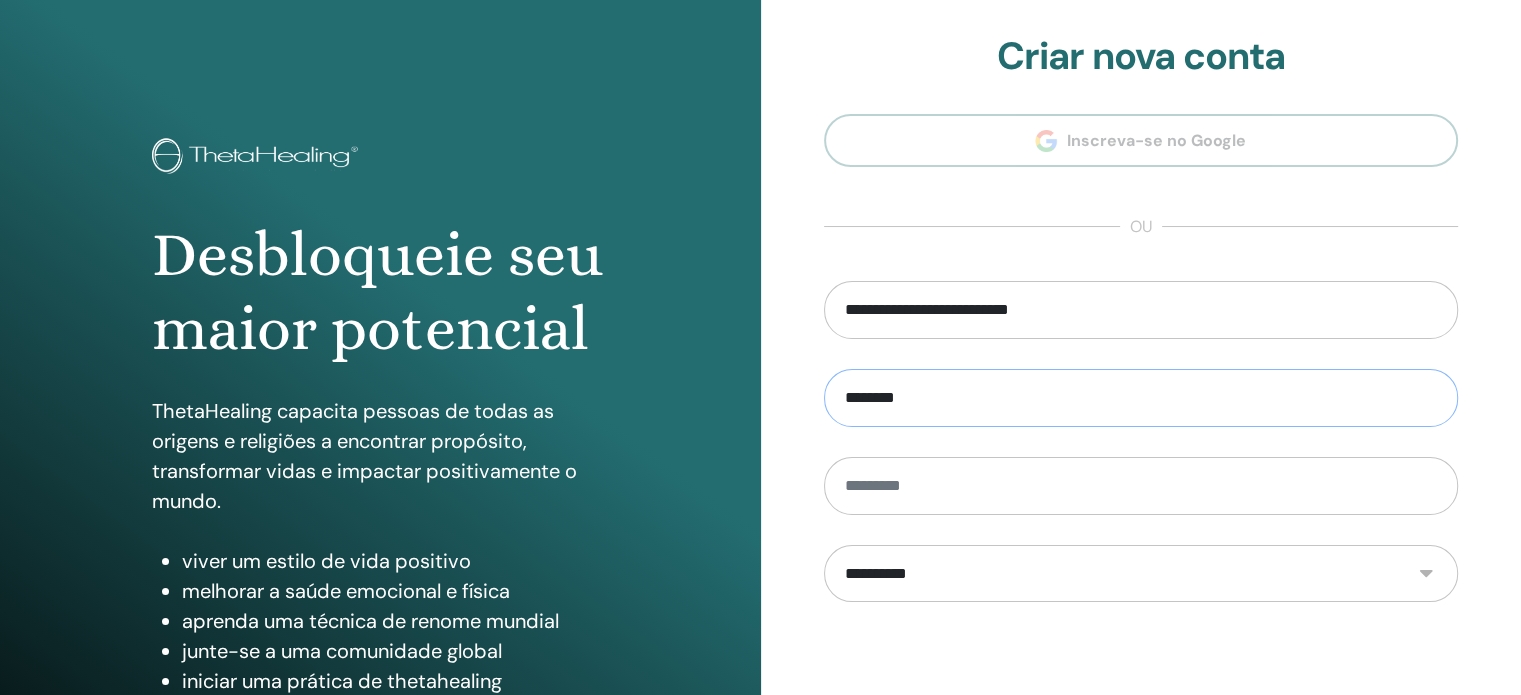 type on "********" 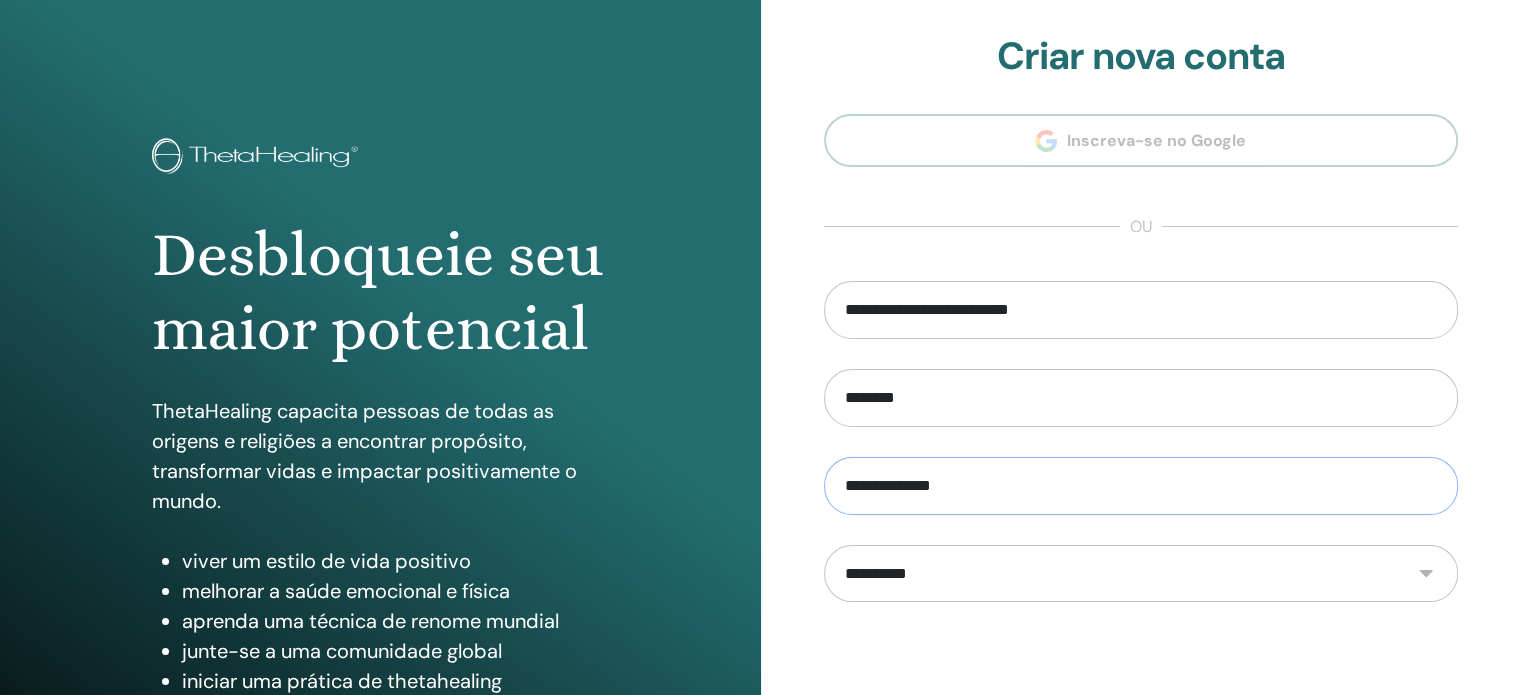 scroll, scrollTop: 264, scrollLeft: 0, axis: vertical 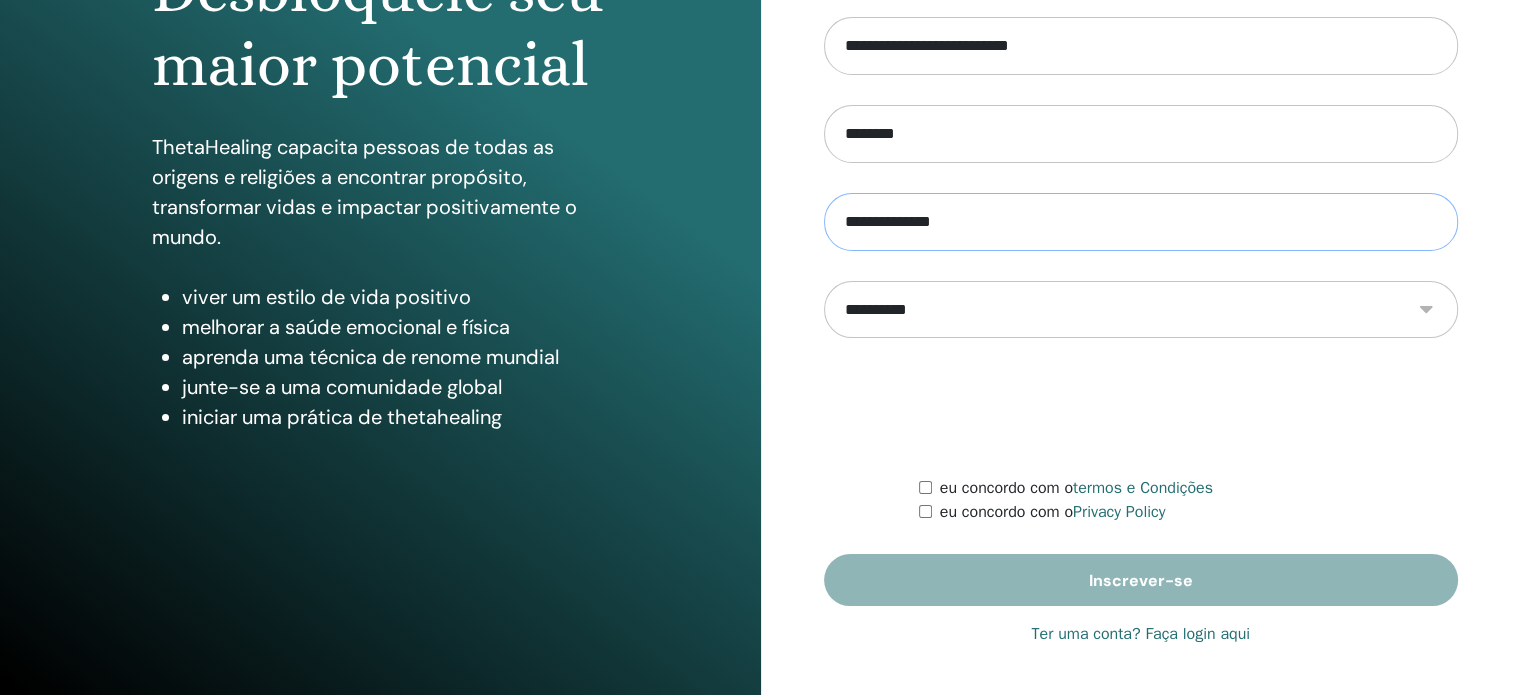 type on "**********" 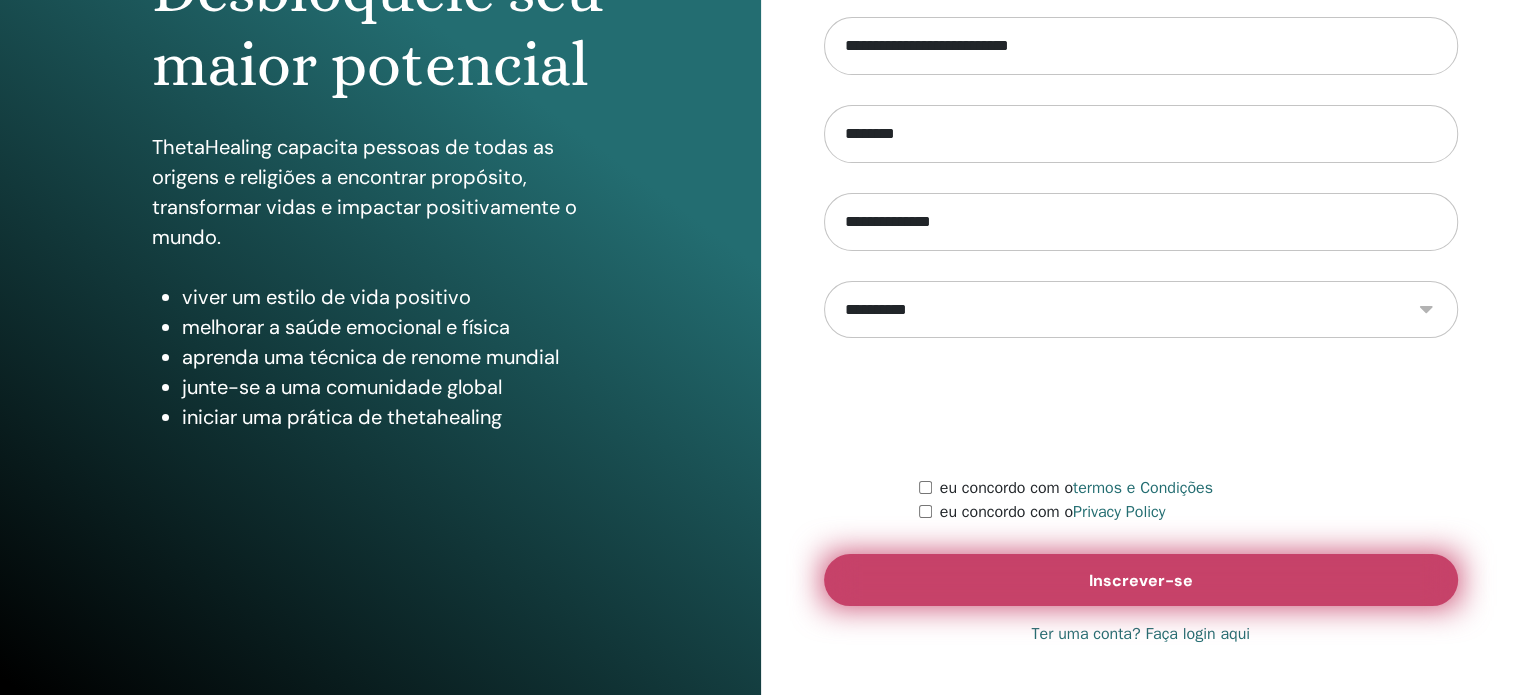 click on "Inscrever-se" at bounding box center (1141, 580) 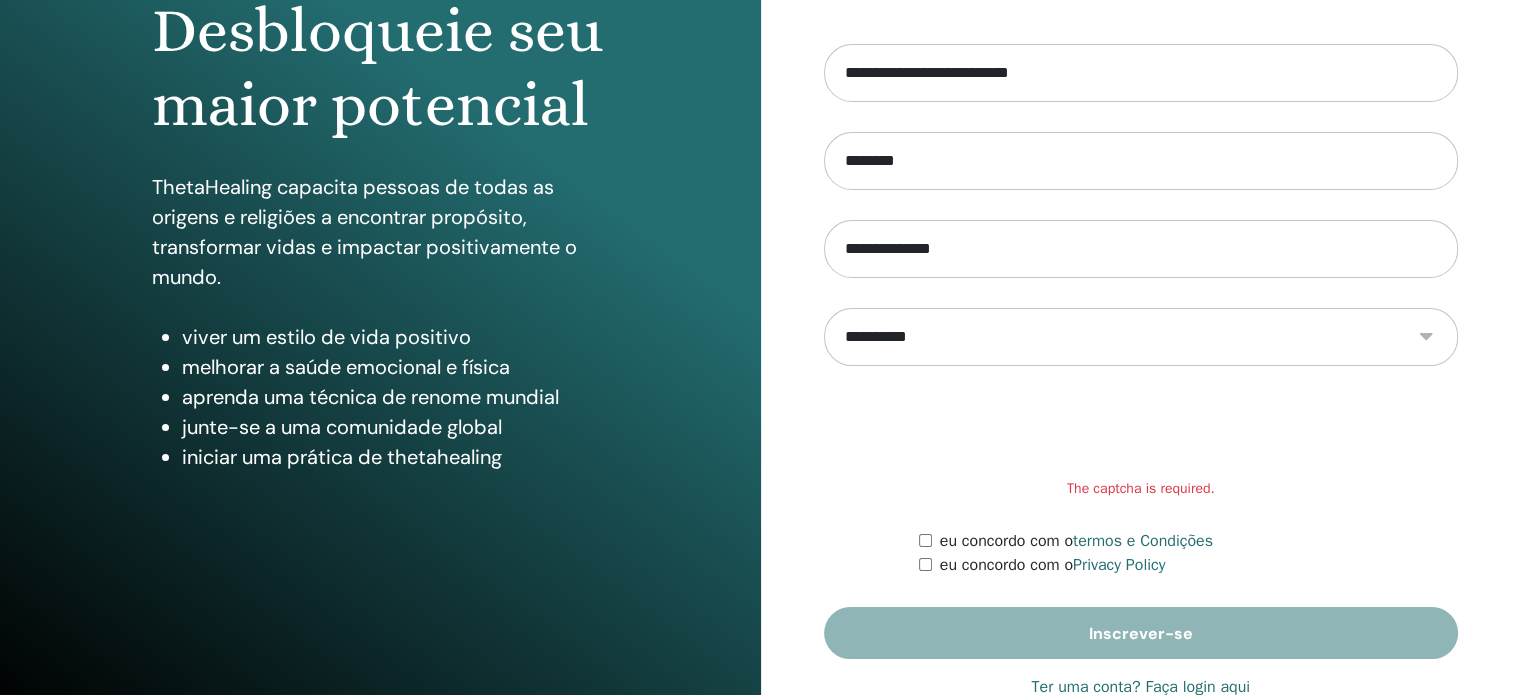 scroll, scrollTop: 225, scrollLeft: 0, axis: vertical 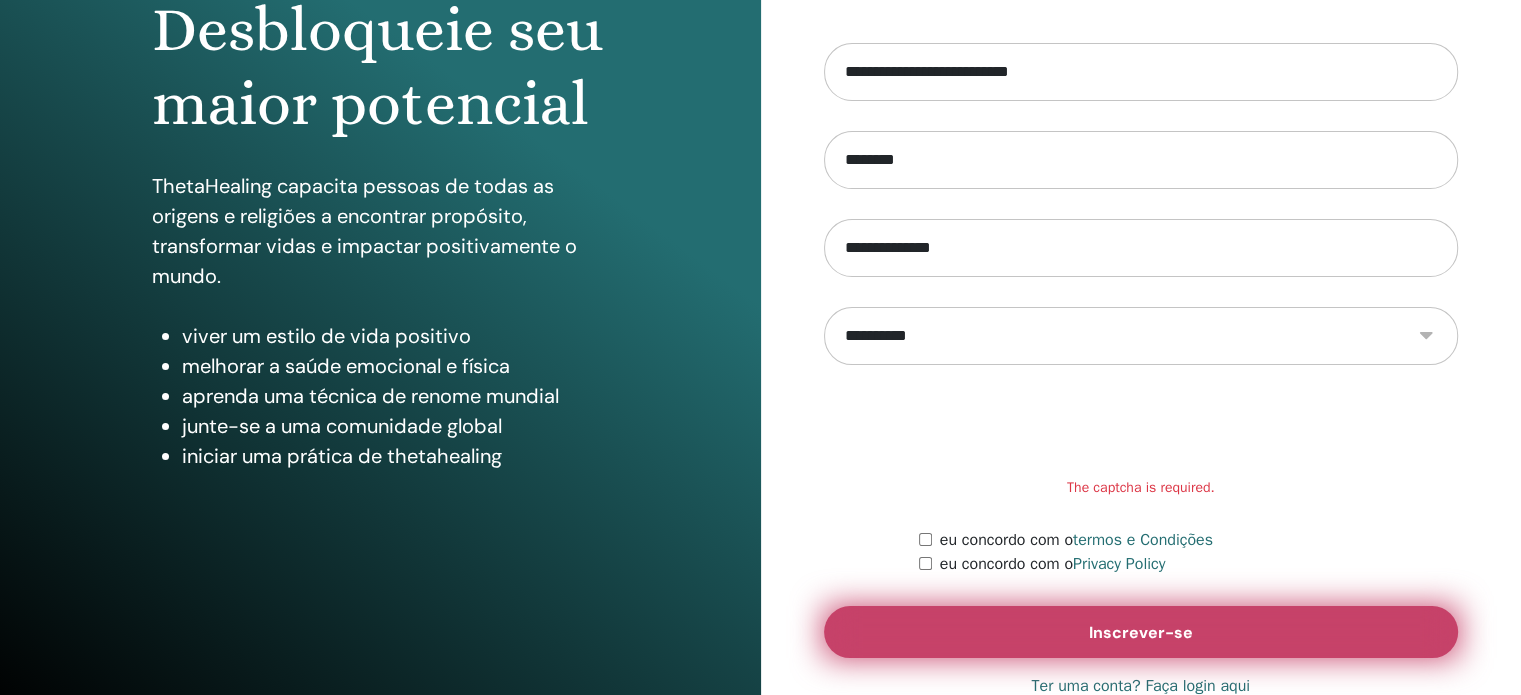 click on "Inscrever-se" at bounding box center [1141, 632] 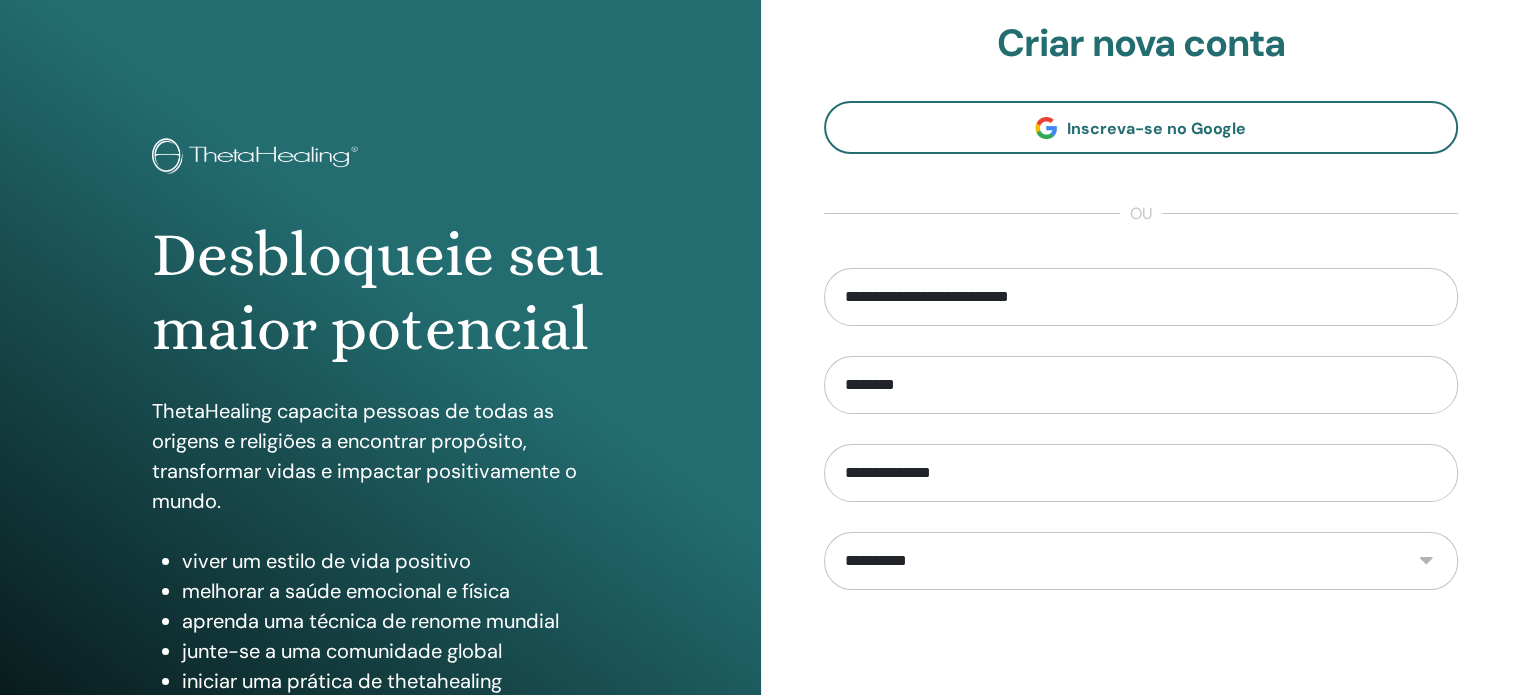 scroll, scrollTop: 264, scrollLeft: 0, axis: vertical 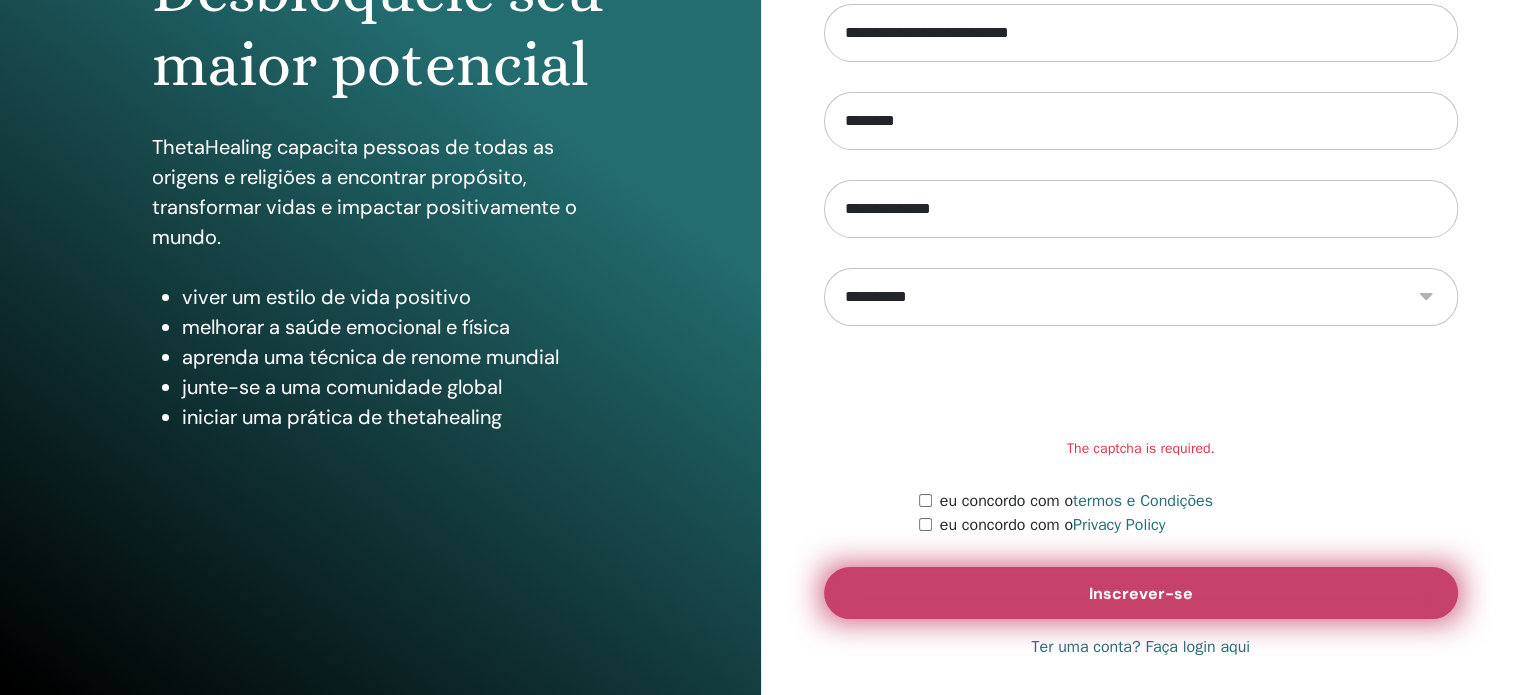 click on "Inscrever-se" at bounding box center [1141, 593] 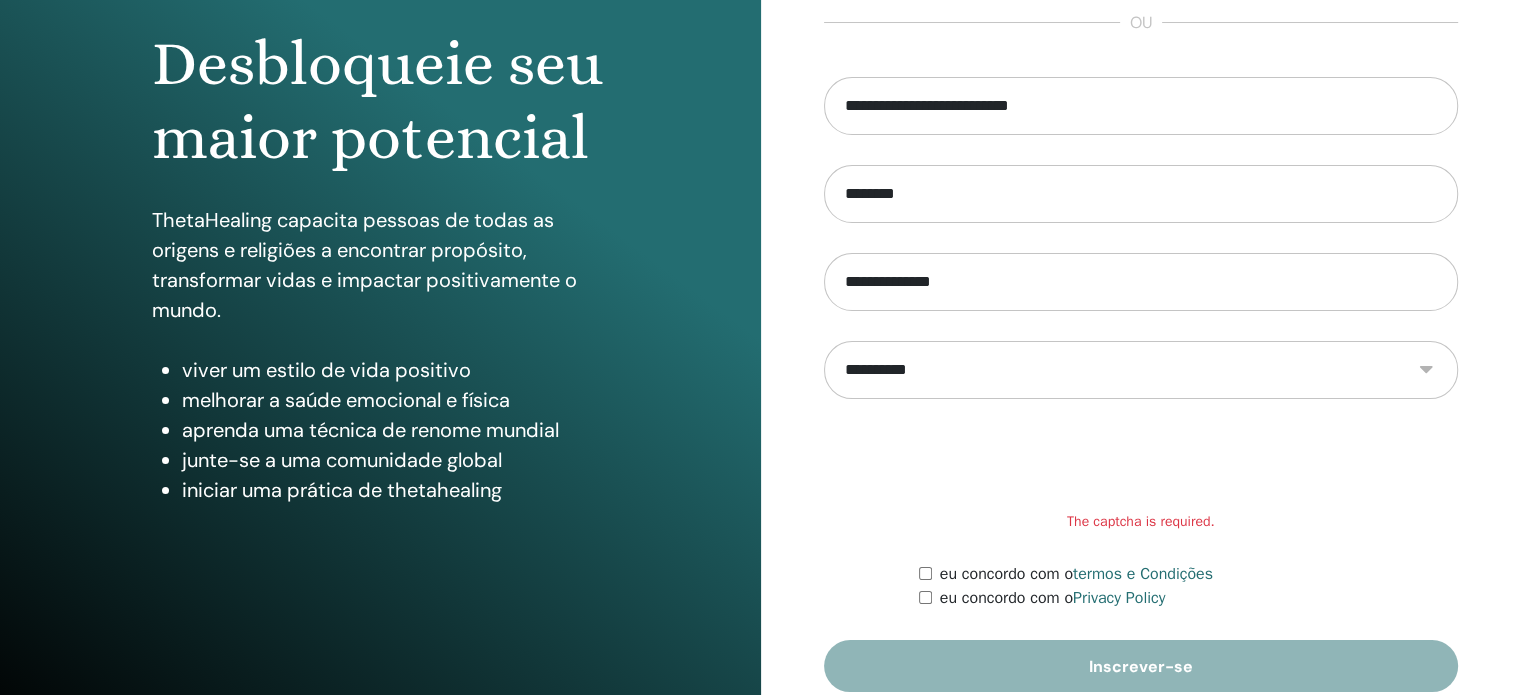 scroll, scrollTop: 179, scrollLeft: 0, axis: vertical 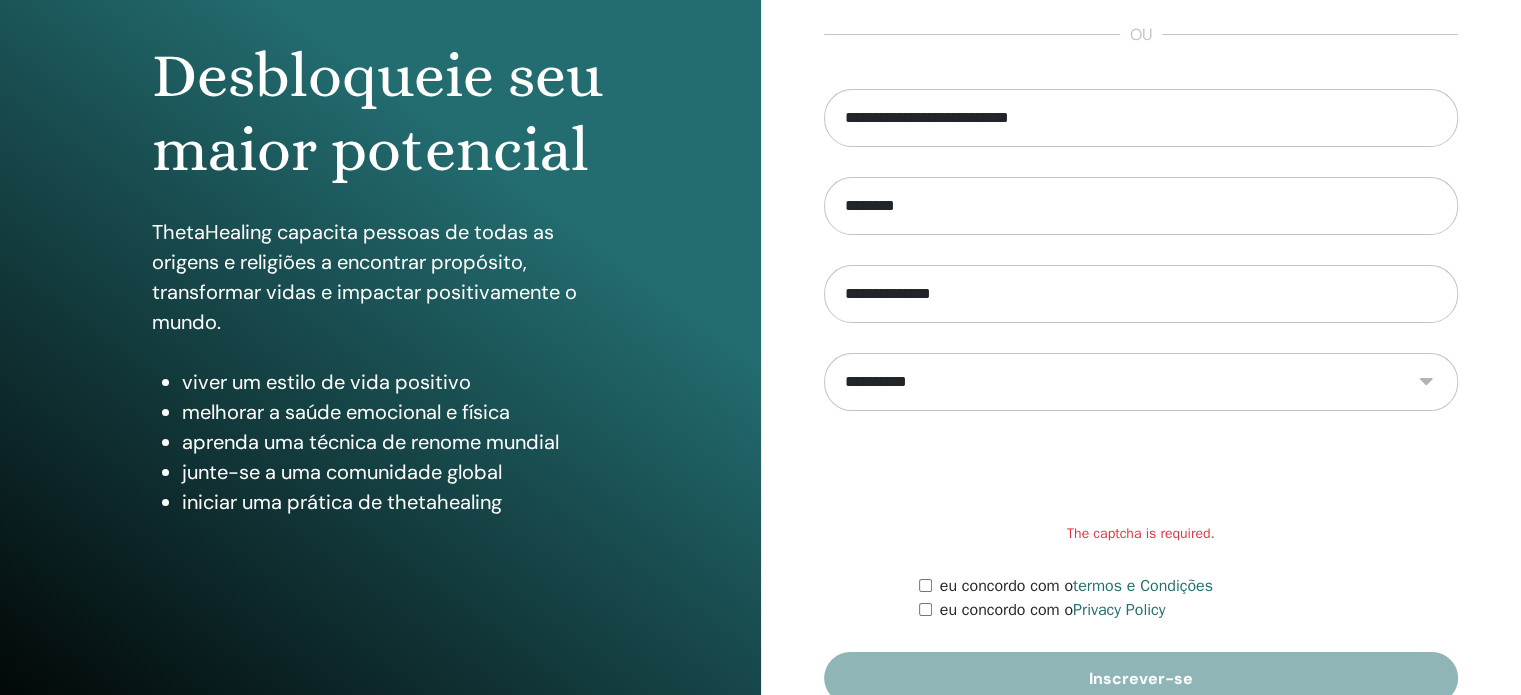 click on "eu concordo com o  Privacy Policy" at bounding box center [1188, 610] 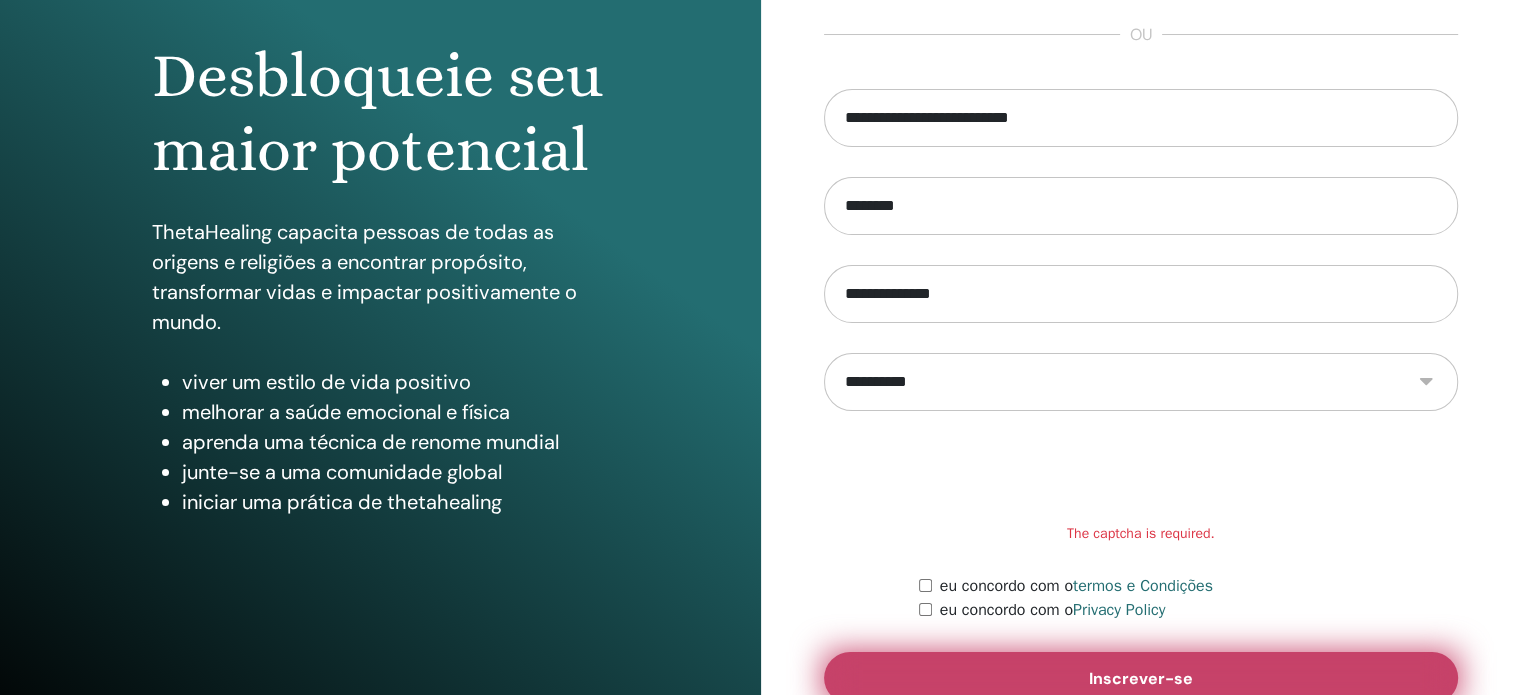 click on "Inscrever-se" at bounding box center [1141, 678] 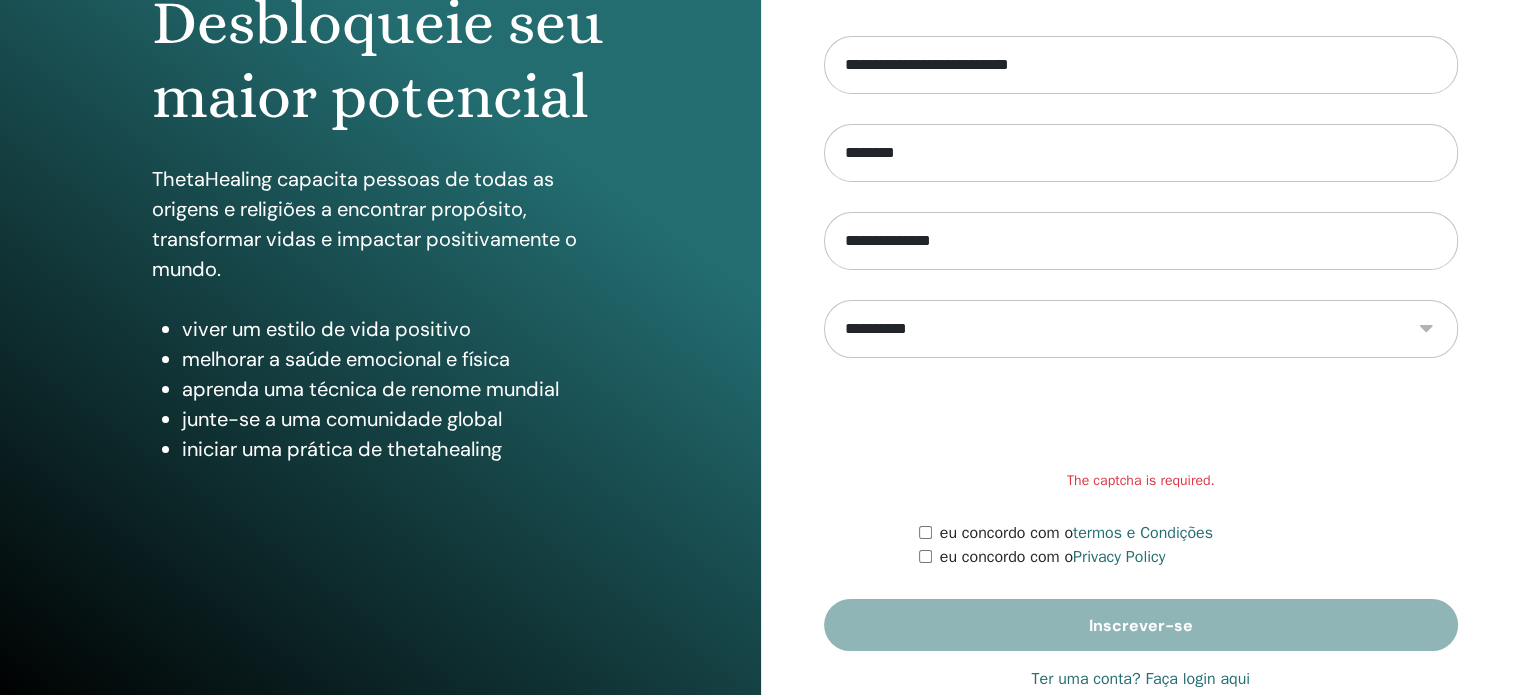 scroll, scrollTop: 264, scrollLeft: 0, axis: vertical 